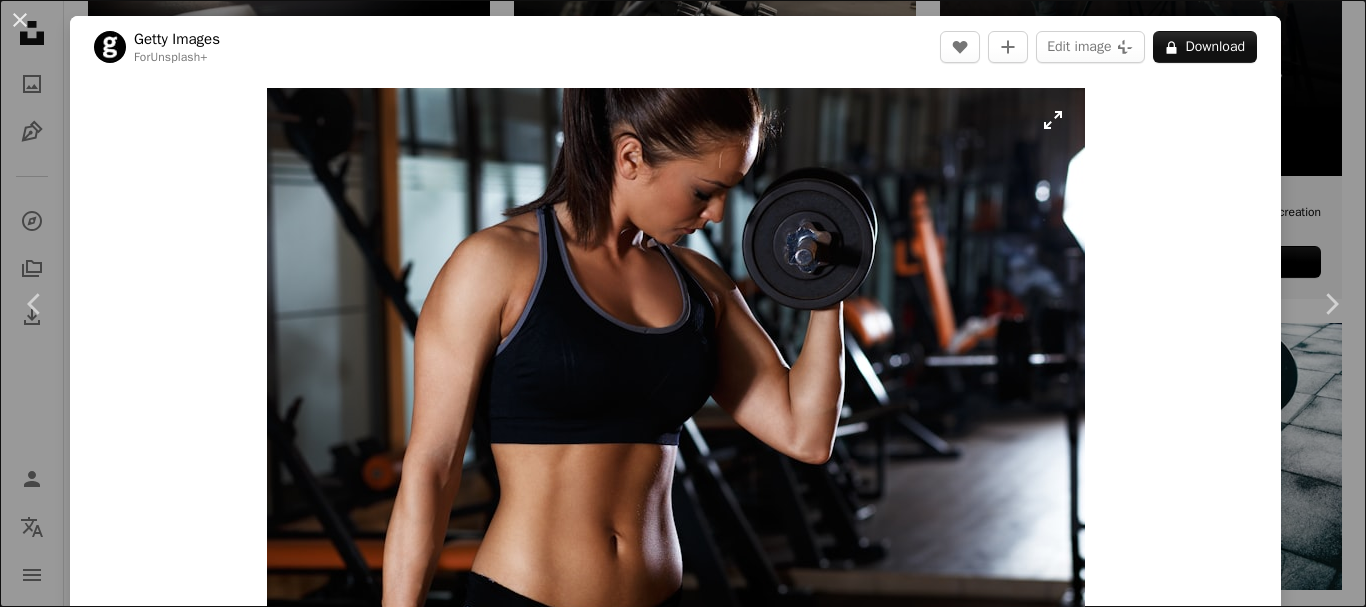 scroll, scrollTop: 500, scrollLeft: 0, axis: vertical 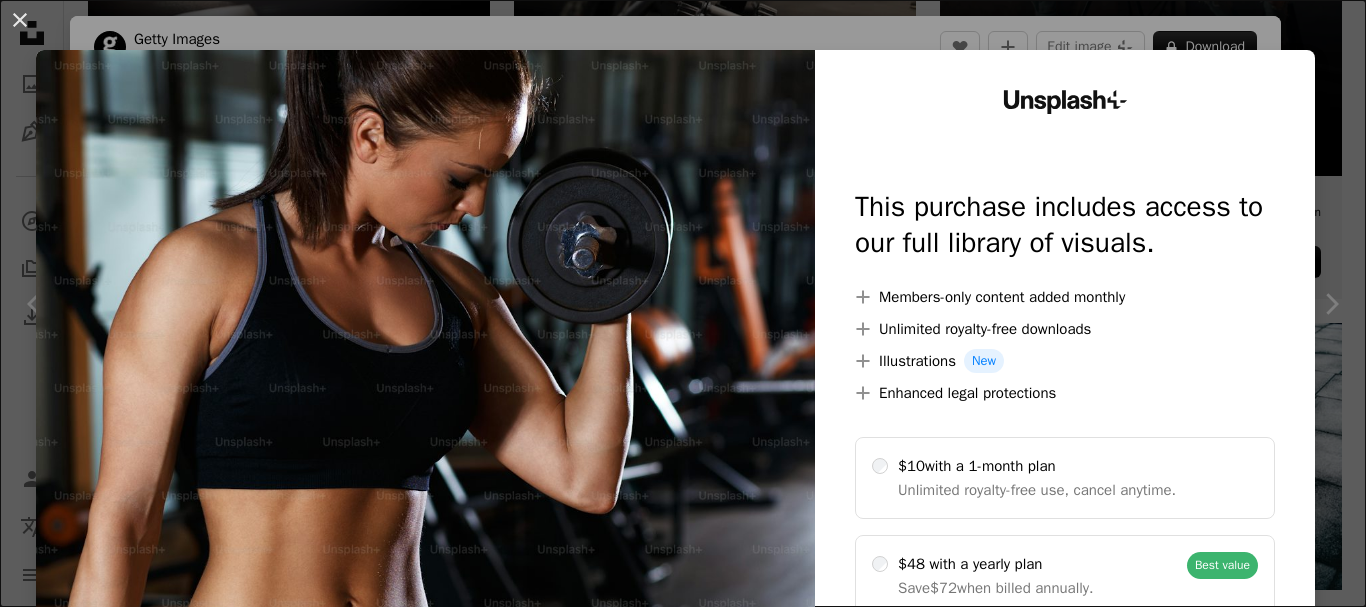 click on "An X shape Unsplash+ This purchase includes access to our full library of visuals. A plus sign Members-only content added monthly A plus sign Unlimited royalty-free downloads A plus sign Illustrations  New A plus sign Enhanced legal protections $10  with a 1-month plan Unlimited royalty-free use, cancel anytime. $48   with a yearly plan Save  $72  when billed annually. Best value Continue with purchase Taxes where applicable. Renews automatically. Cancel anytime." at bounding box center (683, 303) 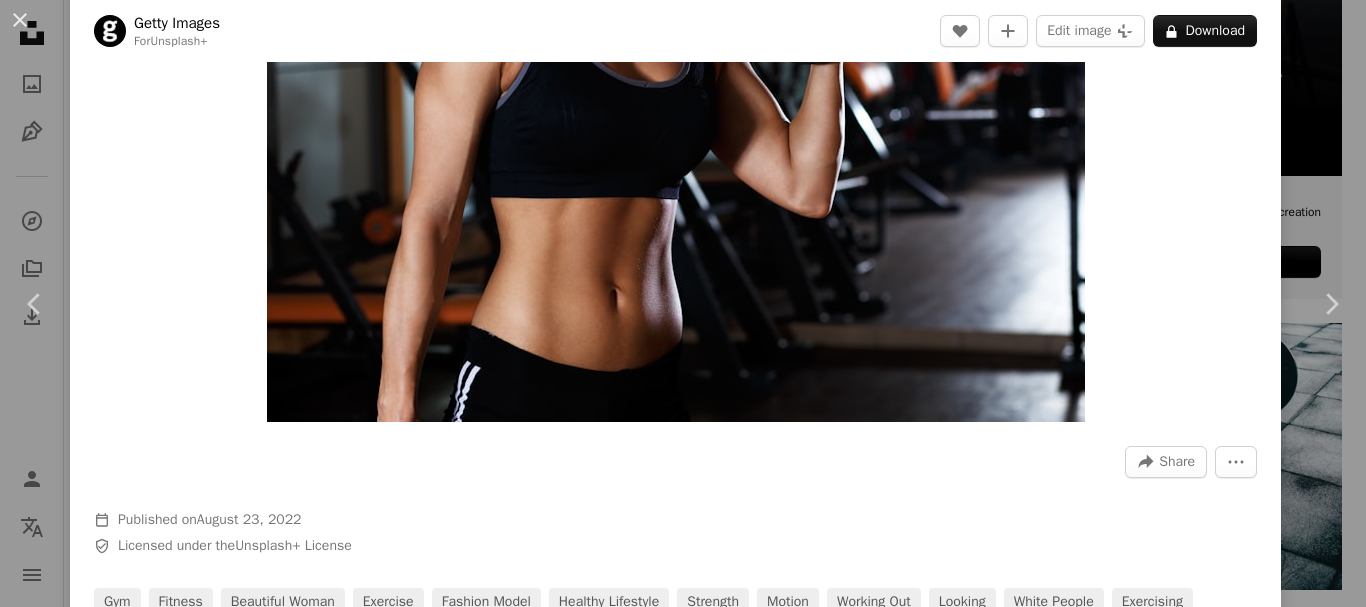 scroll, scrollTop: 0, scrollLeft: 0, axis: both 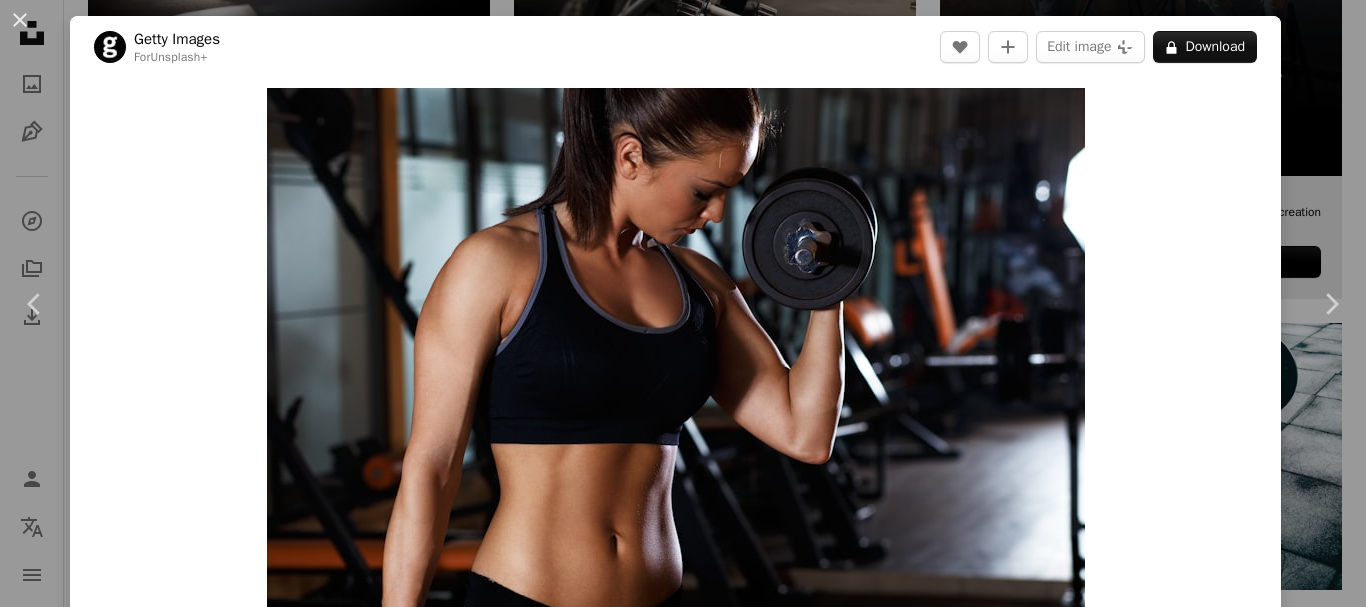 drag, startPoint x: 1303, startPoint y: 87, endPoint x: 1090, endPoint y: 252, distance: 269.43274 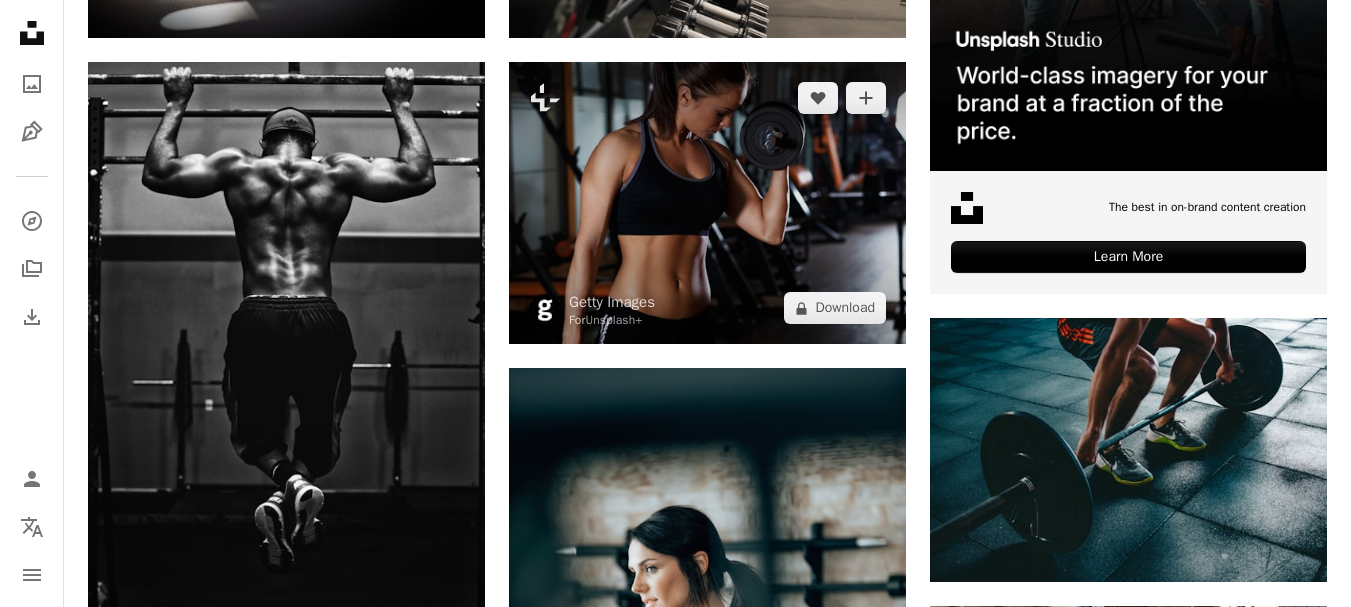 click at bounding box center (707, 203) 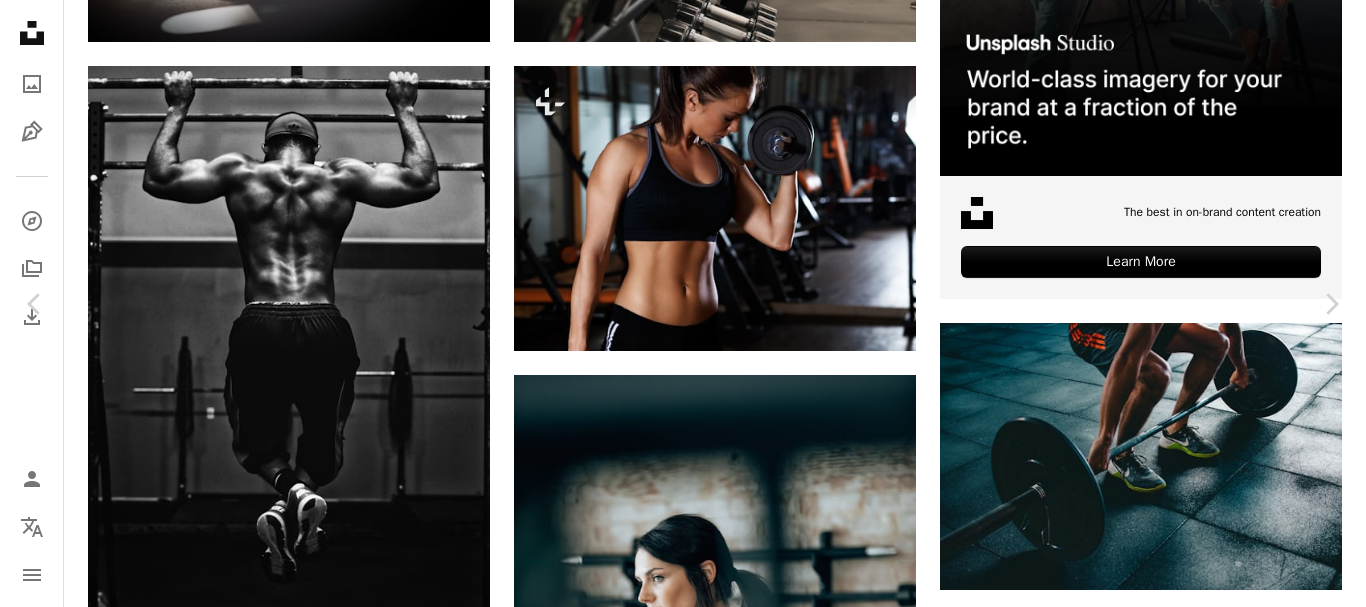 scroll, scrollTop: 200, scrollLeft: 0, axis: vertical 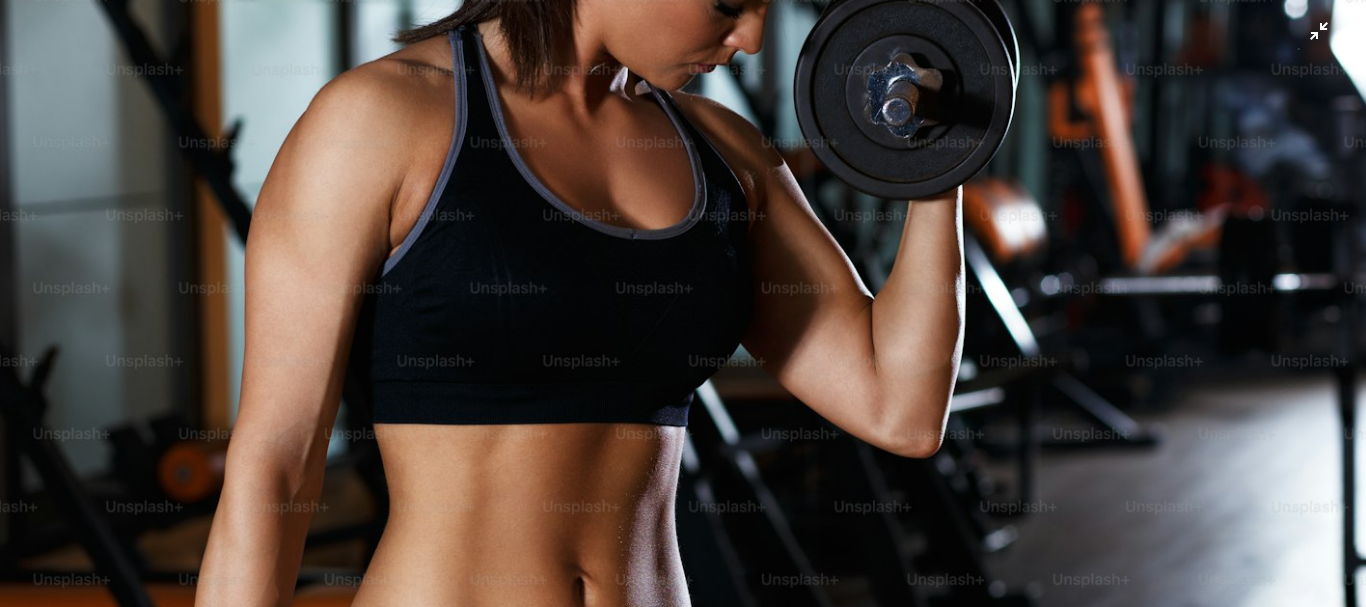 click at bounding box center [683, 313] 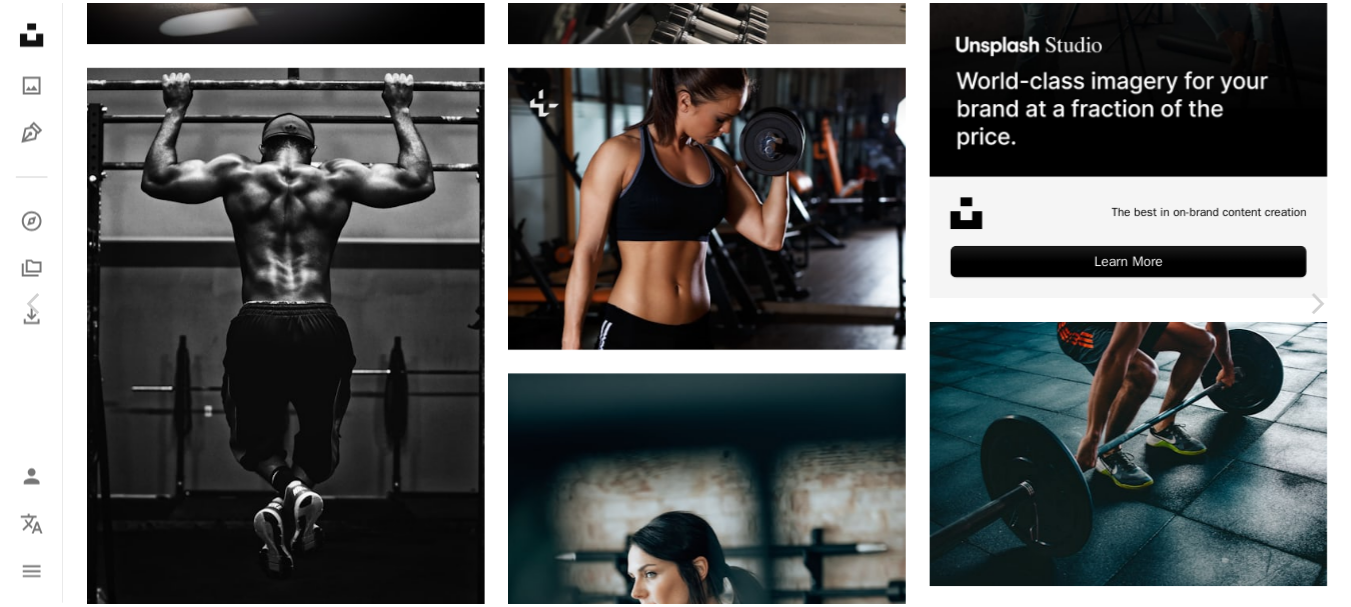 scroll, scrollTop: 0, scrollLeft: 0, axis: both 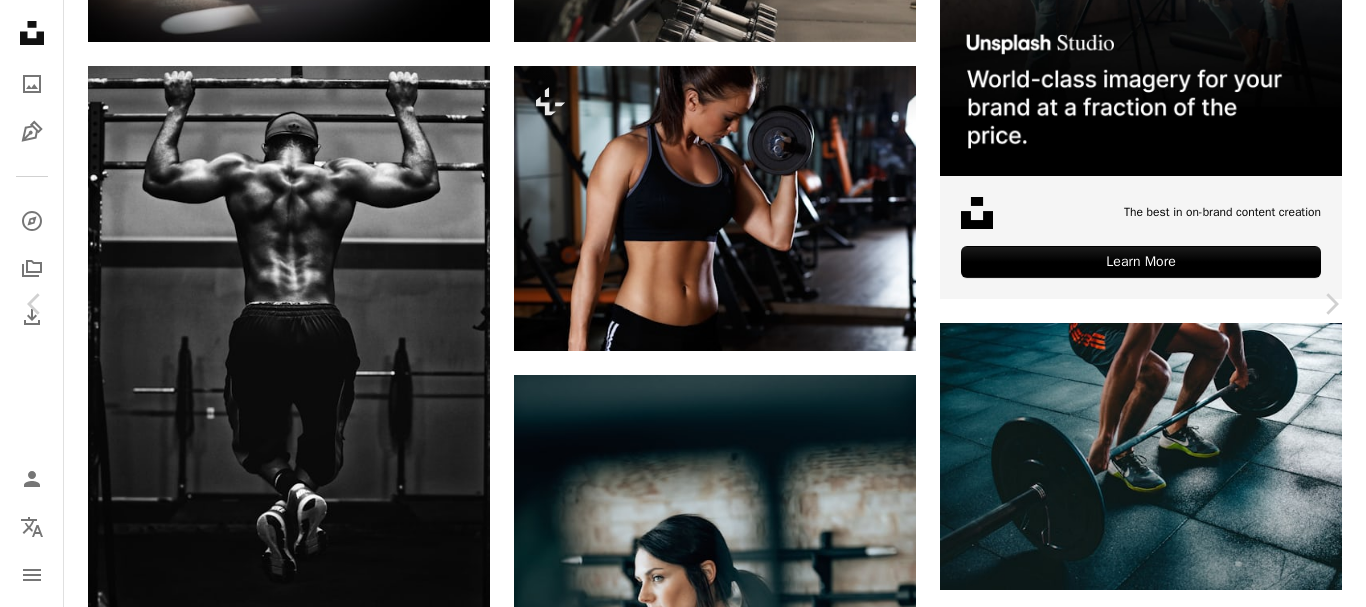 click on "An X shape" at bounding box center [20, 20] 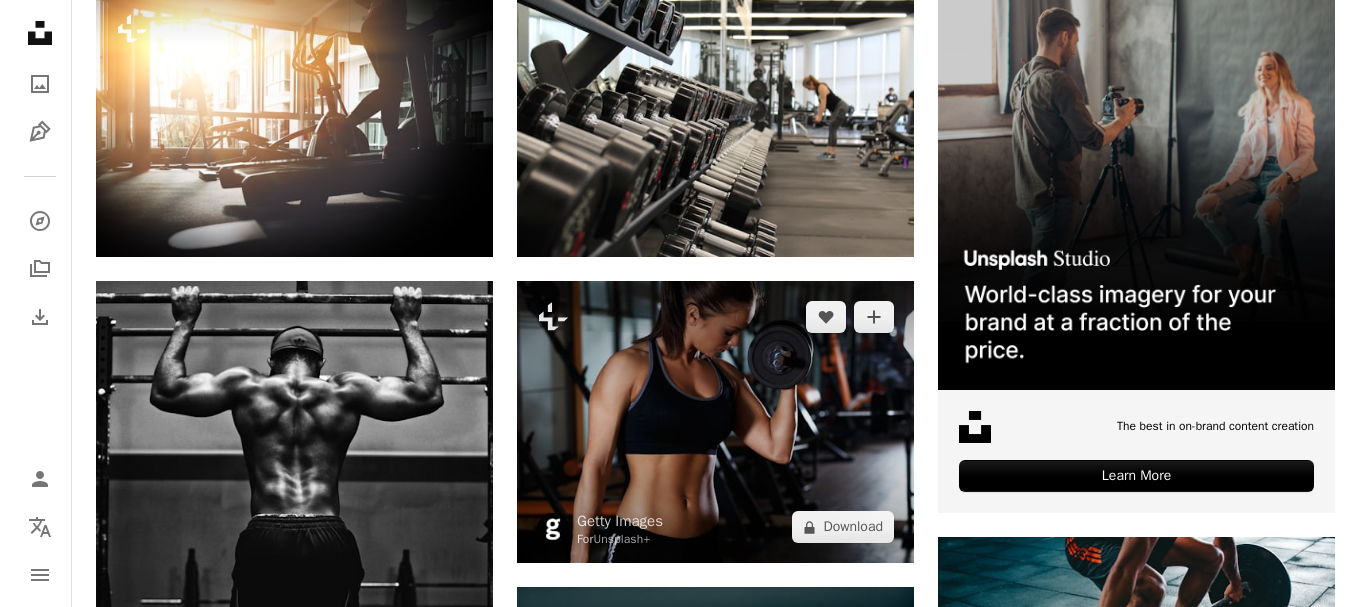scroll, scrollTop: 400, scrollLeft: 0, axis: vertical 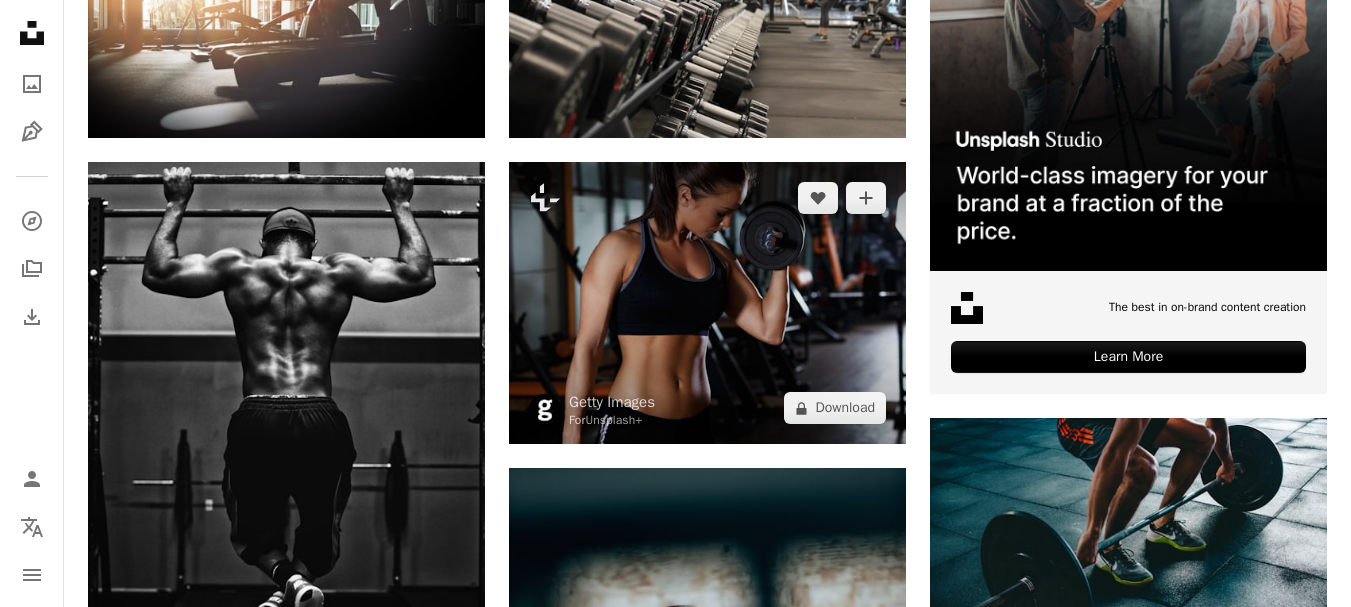 click at bounding box center (707, 303) 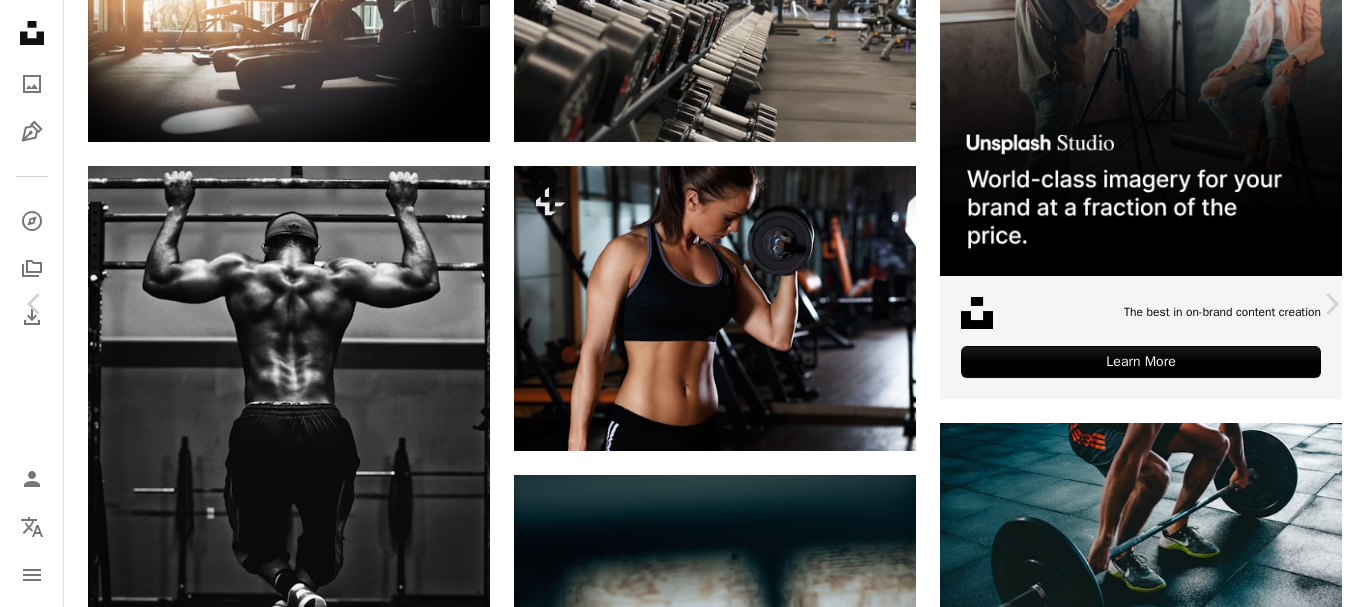 scroll, scrollTop: 500, scrollLeft: 0, axis: vertical 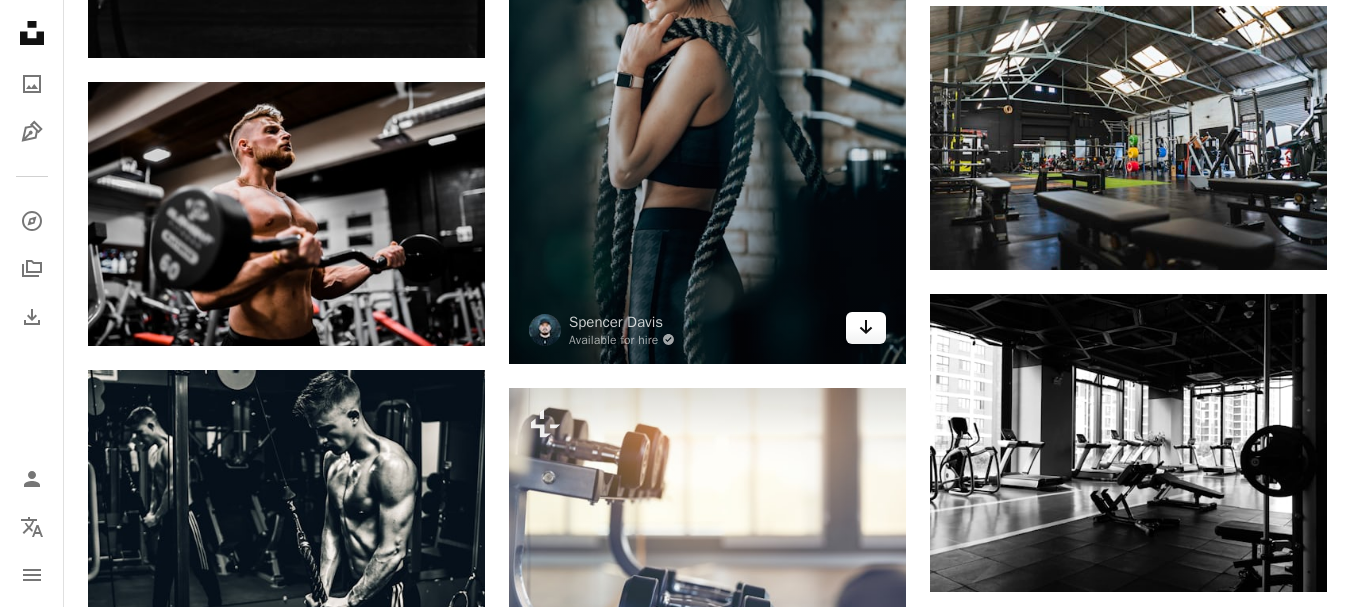 click on "Arrow pointing down" at bounding box center (866, 328) 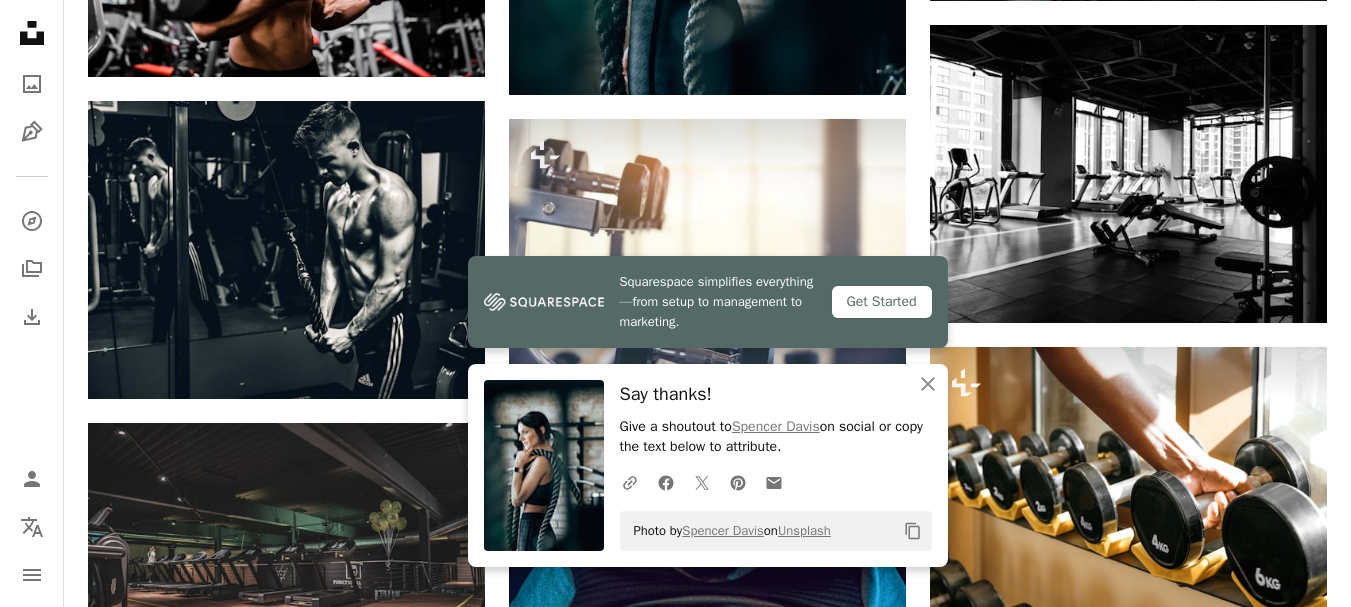 scroll, scrollTop: 1500, scrollLeft: 0, axis: vertical 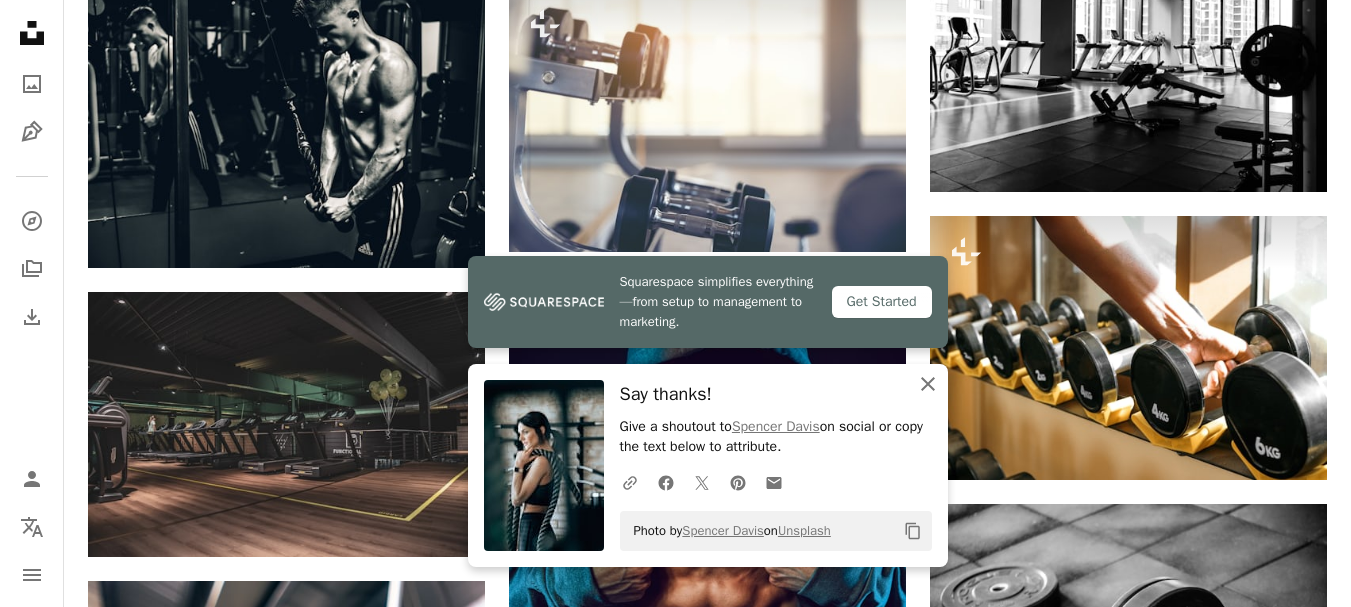 click 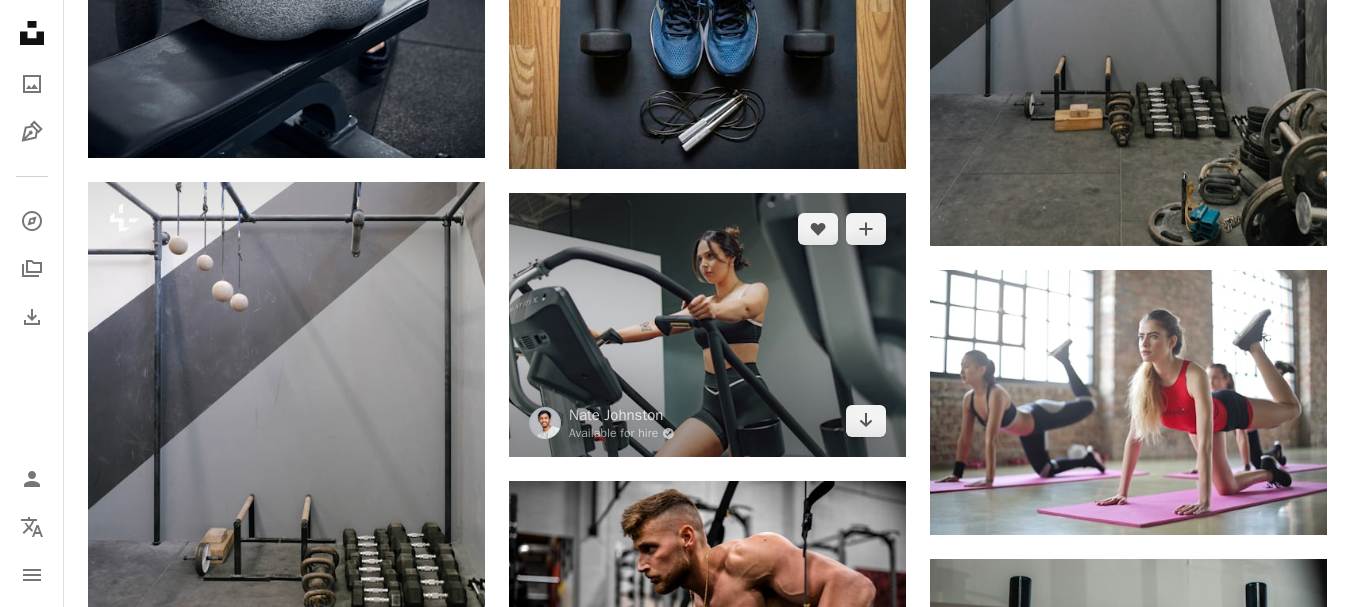 scroll, scrollTop: 9500, scrollLeft: 0, axis: vertical 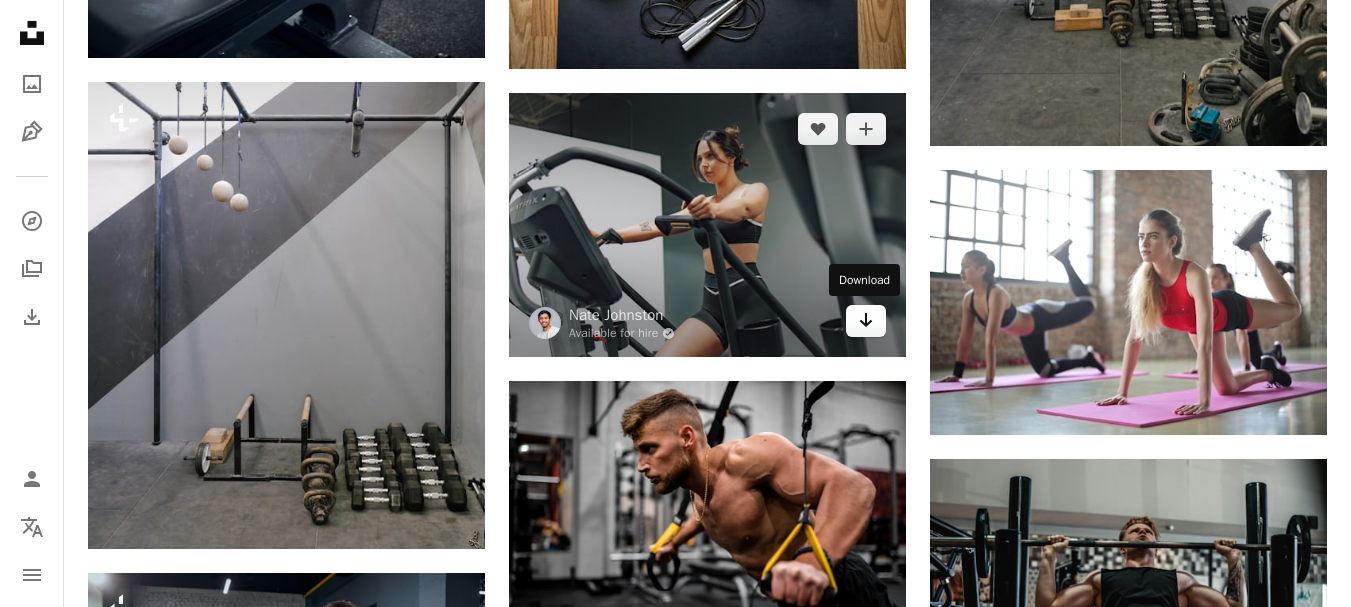 click on "Arrow pointing down" at bounding box center [866, 321] 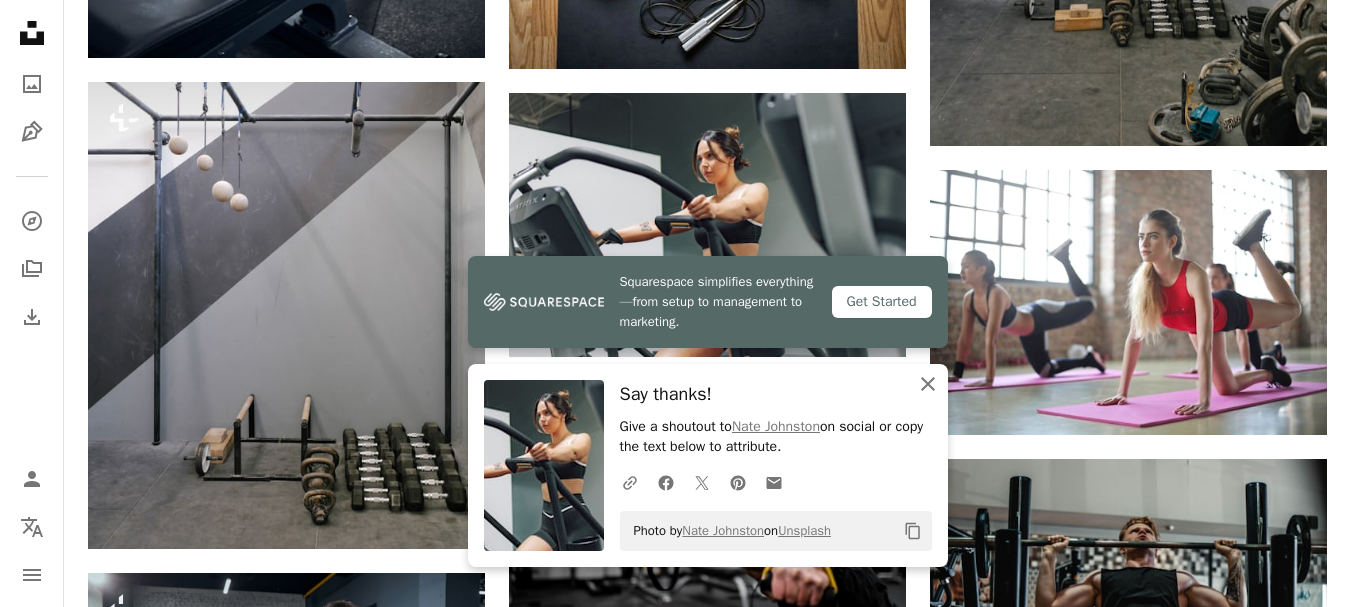 click on "An X shape" 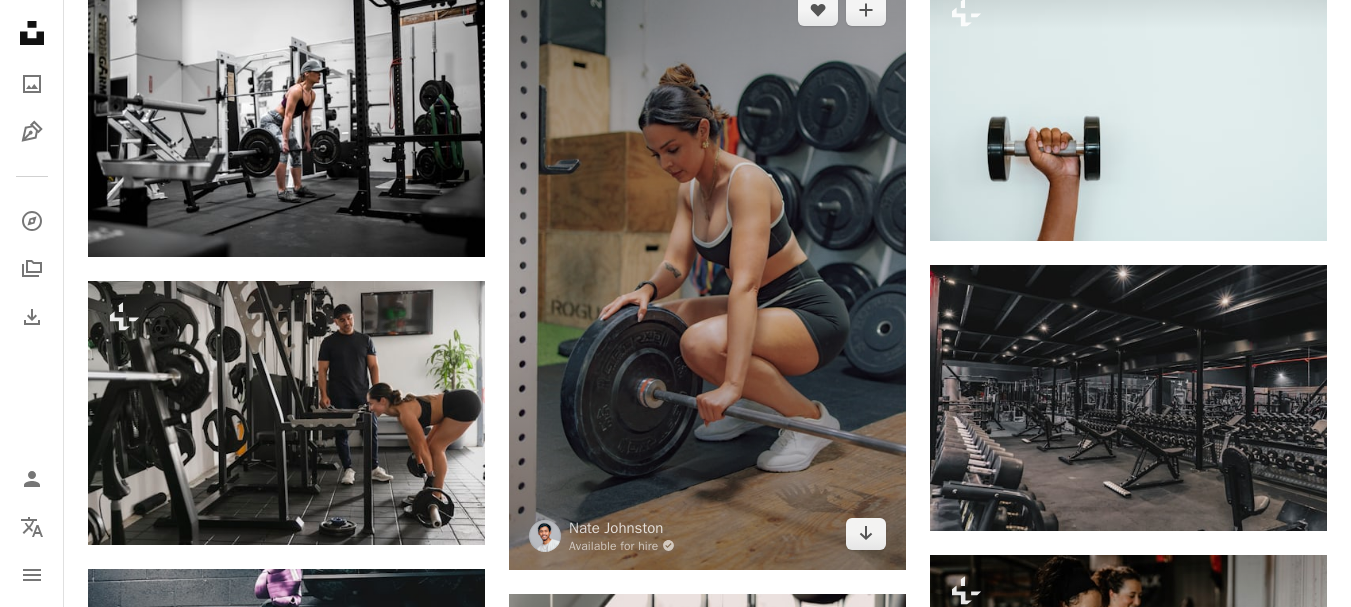 scroll, scrollTop: 16700, scrollLeft: 0, axis: vertical 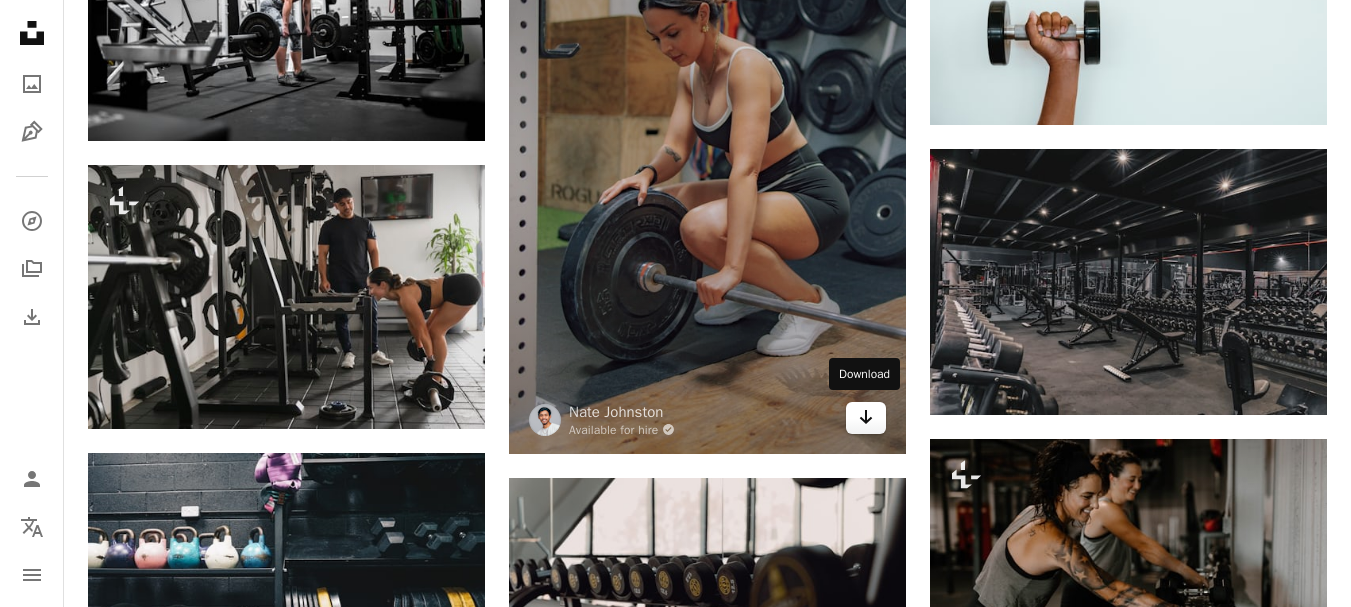 click 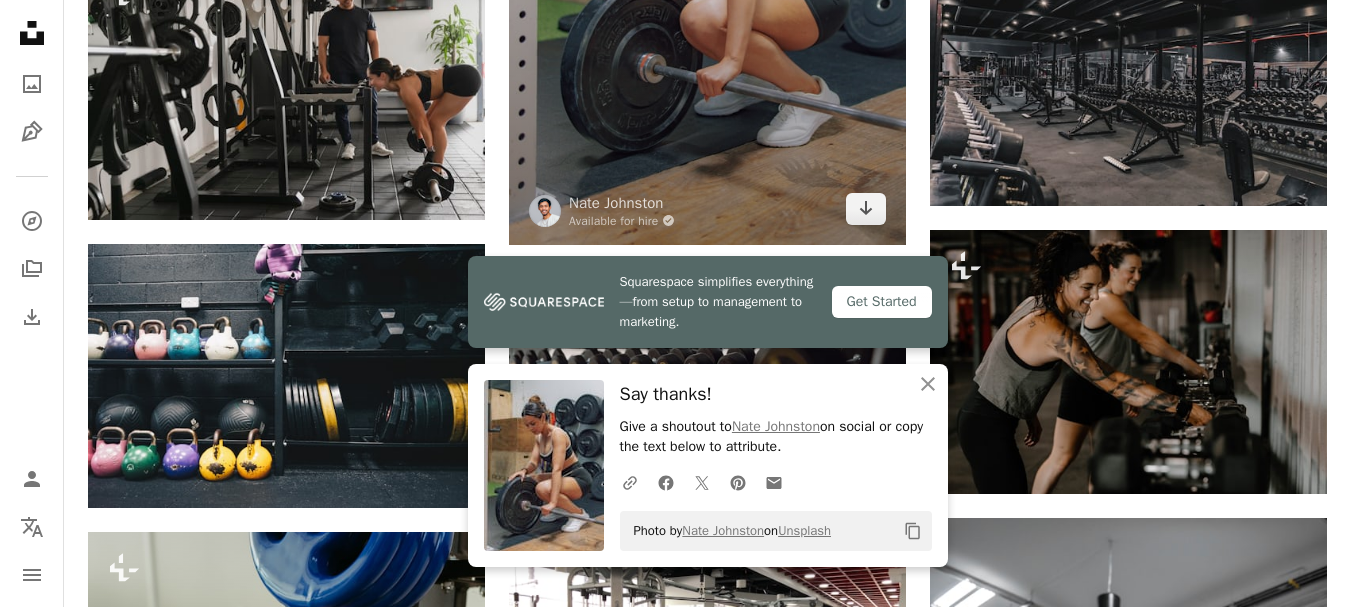 scroll, scrollTop: 17100, scrollLeft: 0, axis: vertical 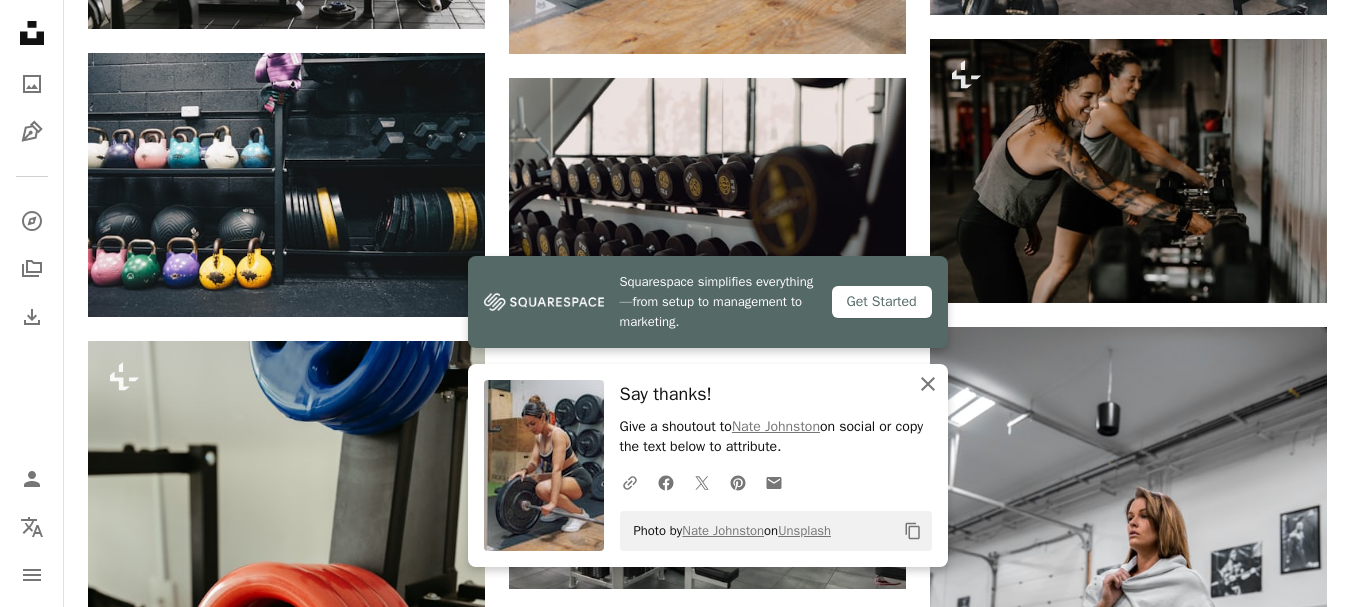 click on "An X shape" 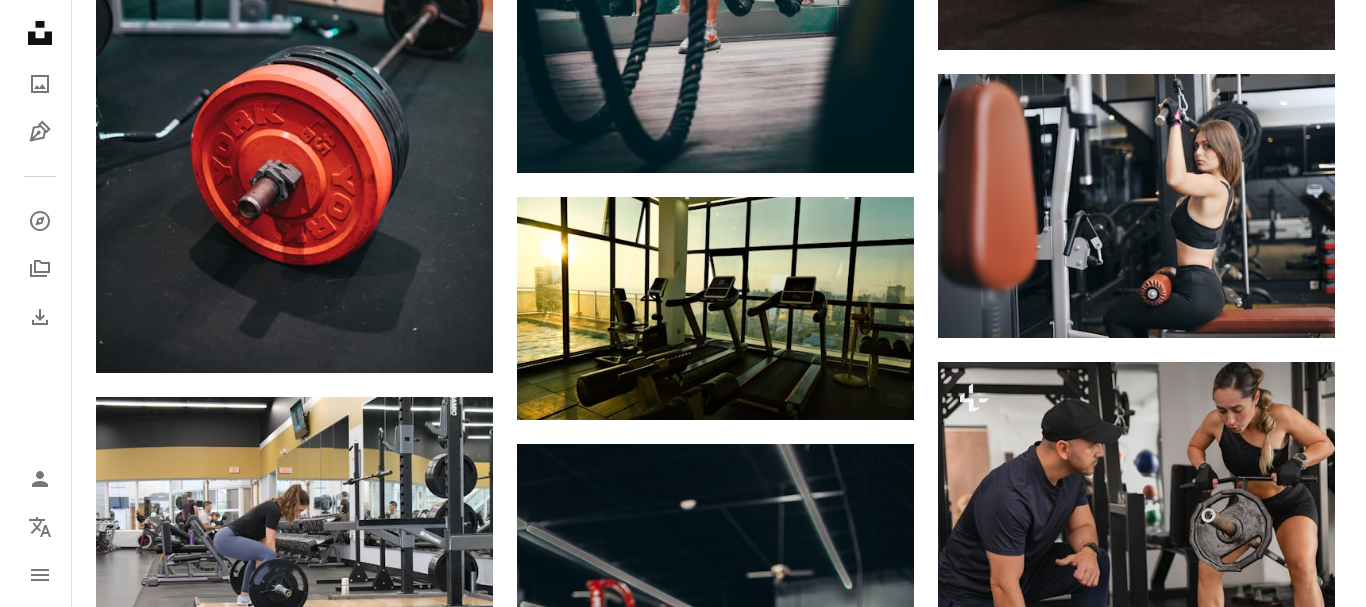 scroll, scrollTop: 20600, scrollLeft: 0, axis: vertical 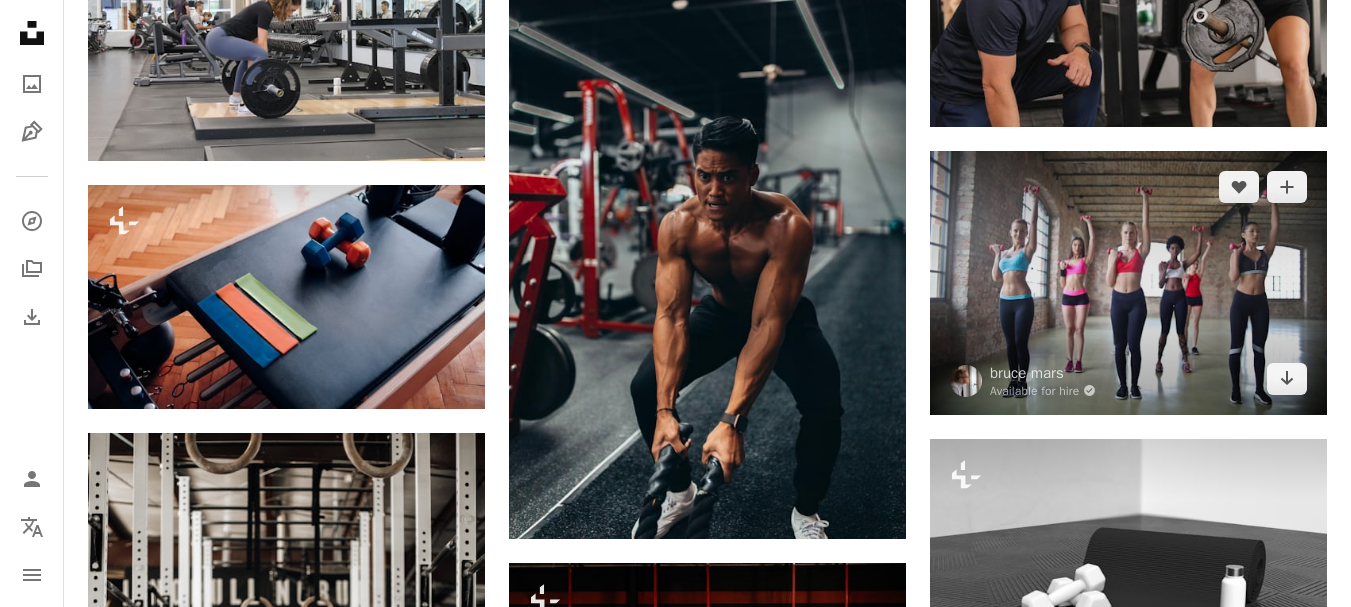 click at bounding box center [1128, 283] 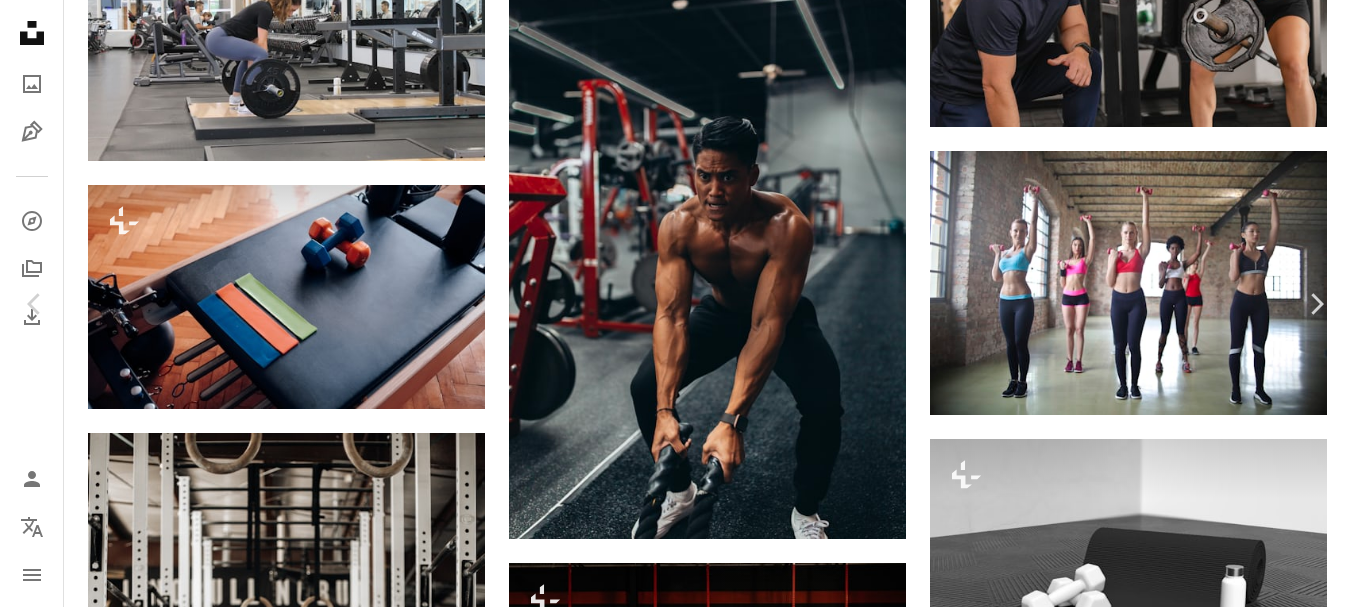 click at bounding box center [668, 5365] 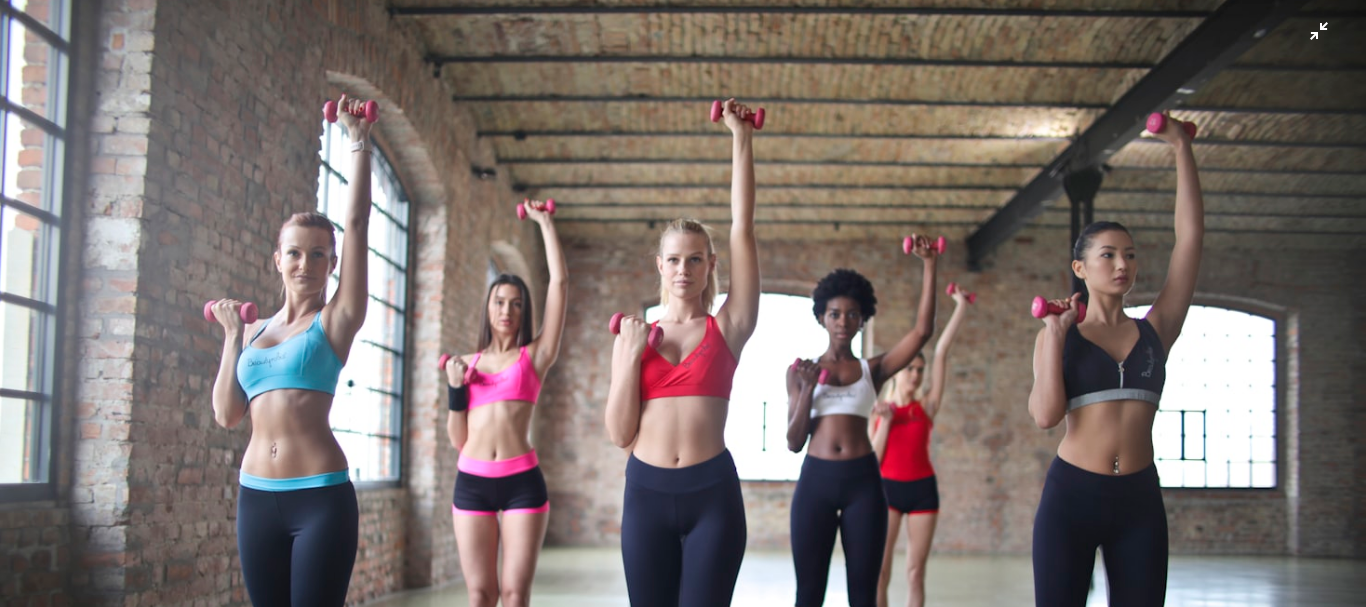 scroll, scrollTop: 0, scrollLeft: 0, axis: both 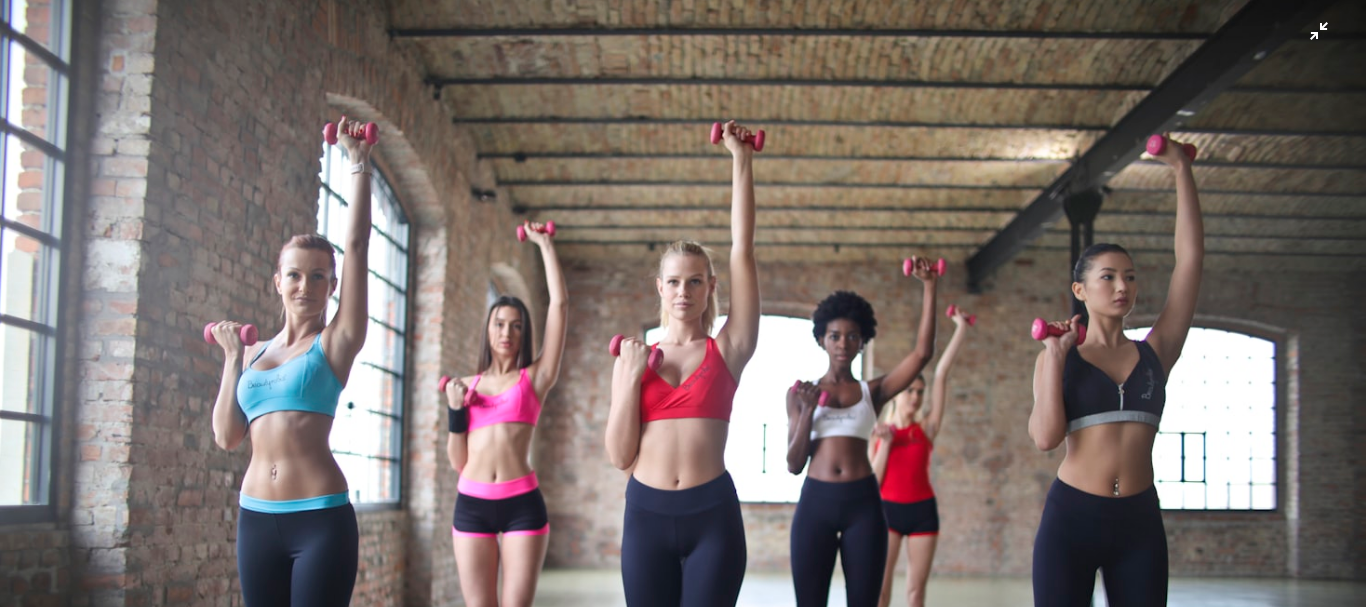 click at bounding box center [683, 455] 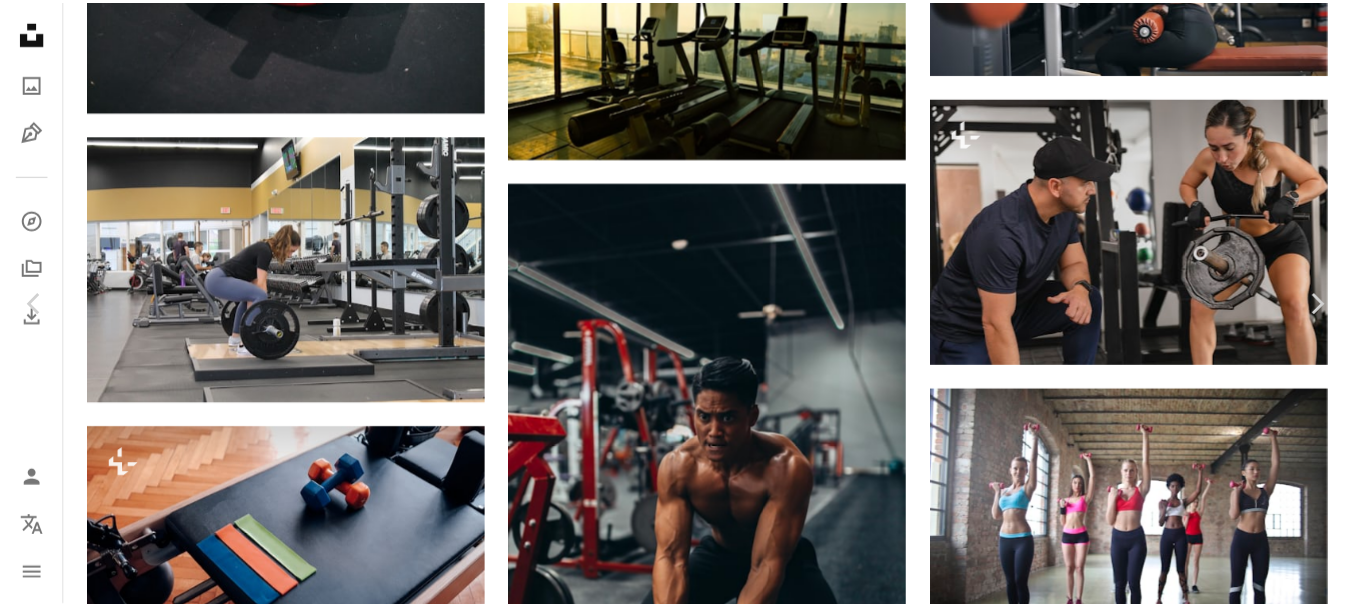 scroll, scrollTop: 1761, scrollLeft: 0, axis: vertical 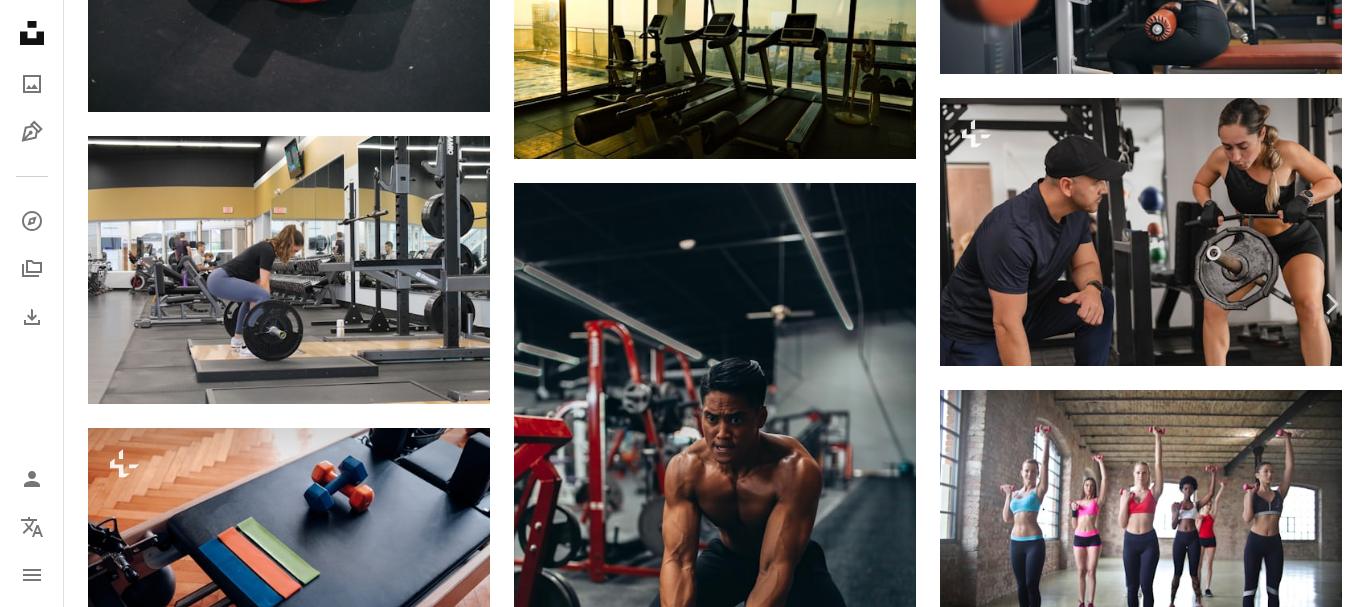 click on "Chevron left" at bounding box center (35, 304) 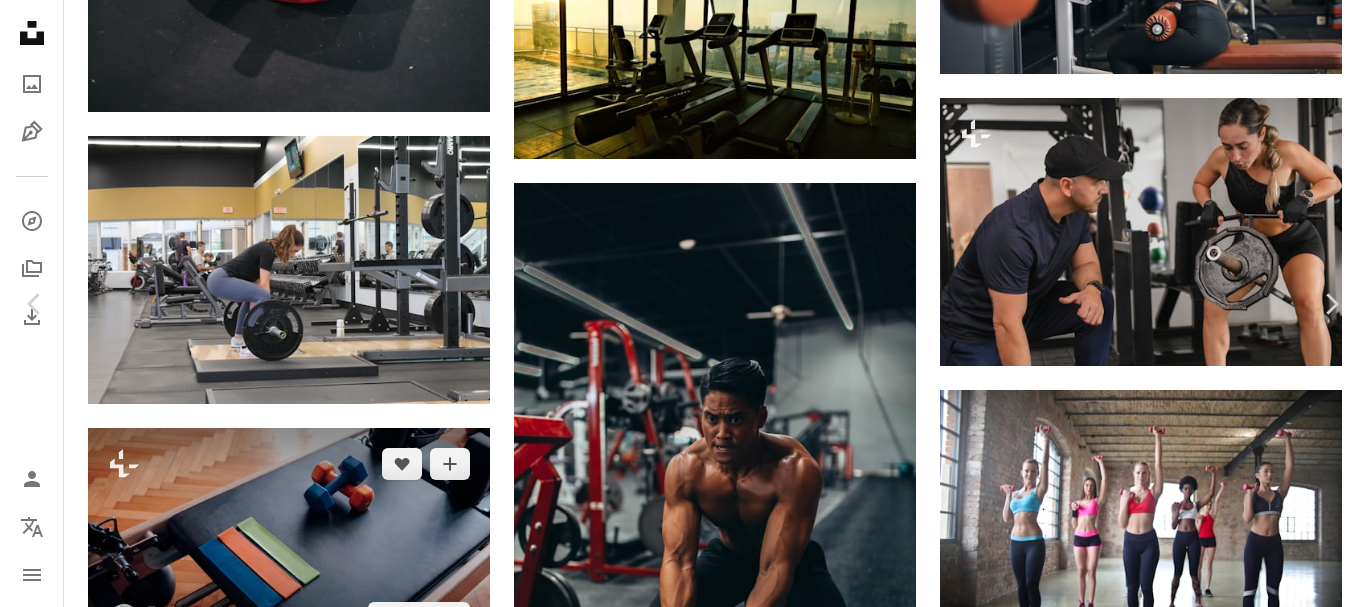 click on "An X shape" at bounding box center (20, 20) 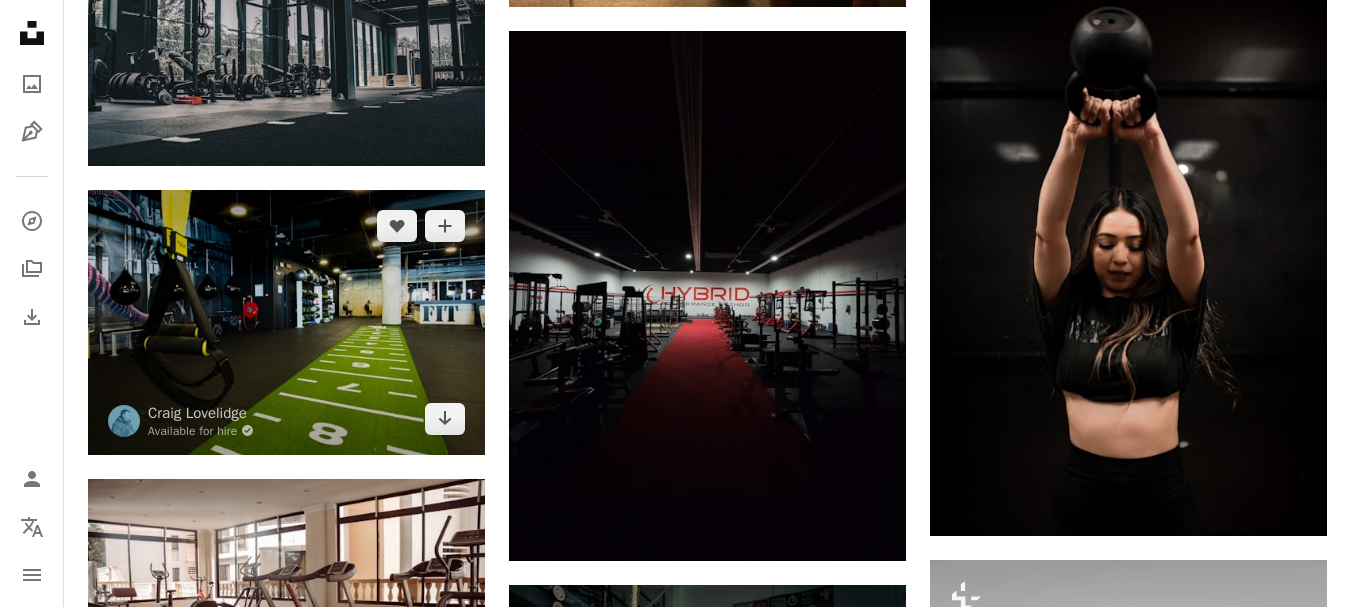 scroll, scrollTop: 21900, scrollLeft: 0, axis: vertical 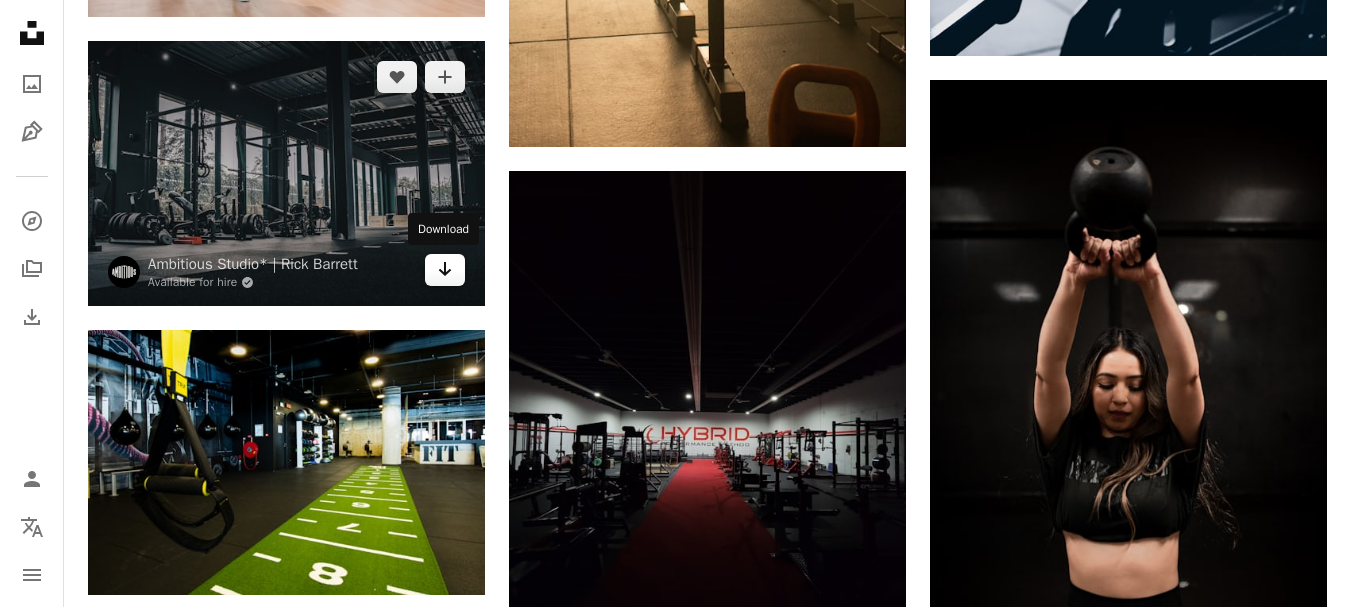 click on "Arrow pointing down" at bounding box center (445, 270) 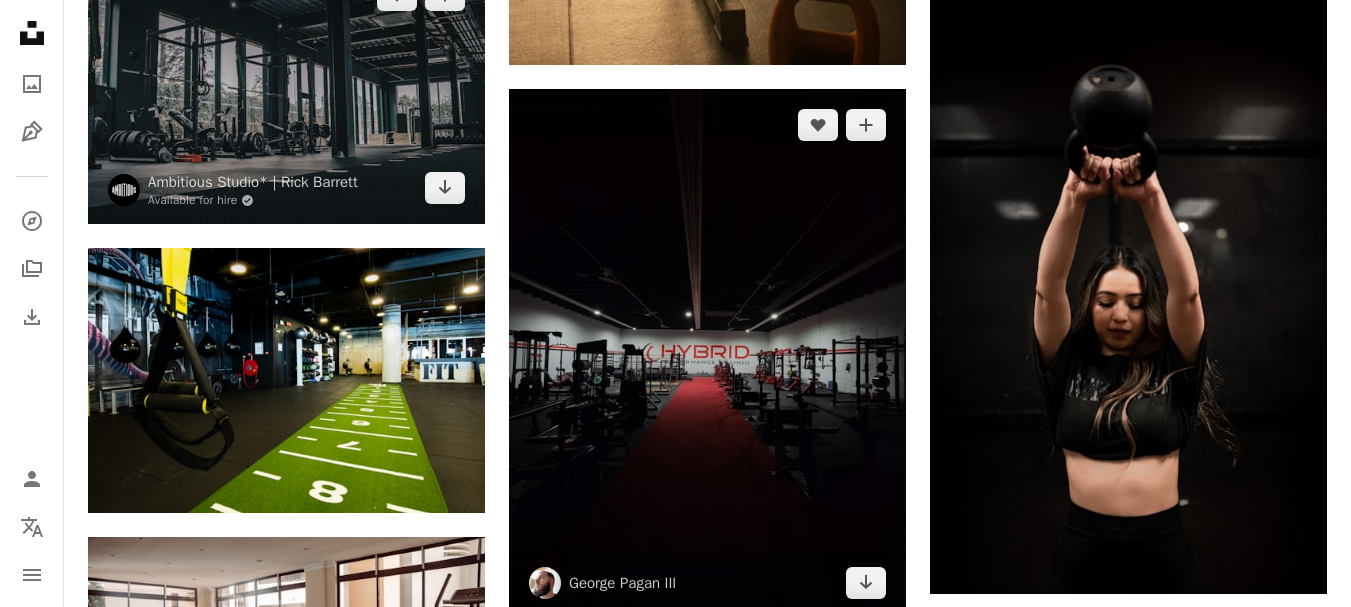 scroll, scrollTop: 22000, scrollLeft: 0, axis: vertical 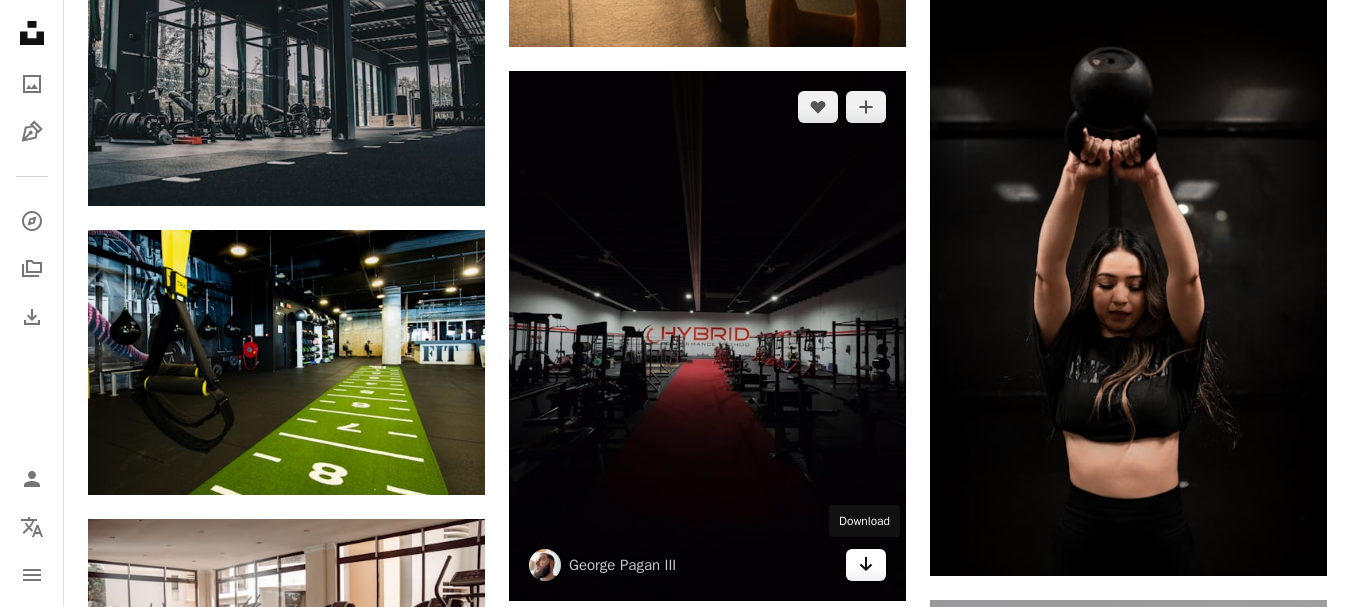 drag, startPoint x: 868, startPoint y: 575, endPoint x: 881, endPoint y: 564, distance: 17.029387 